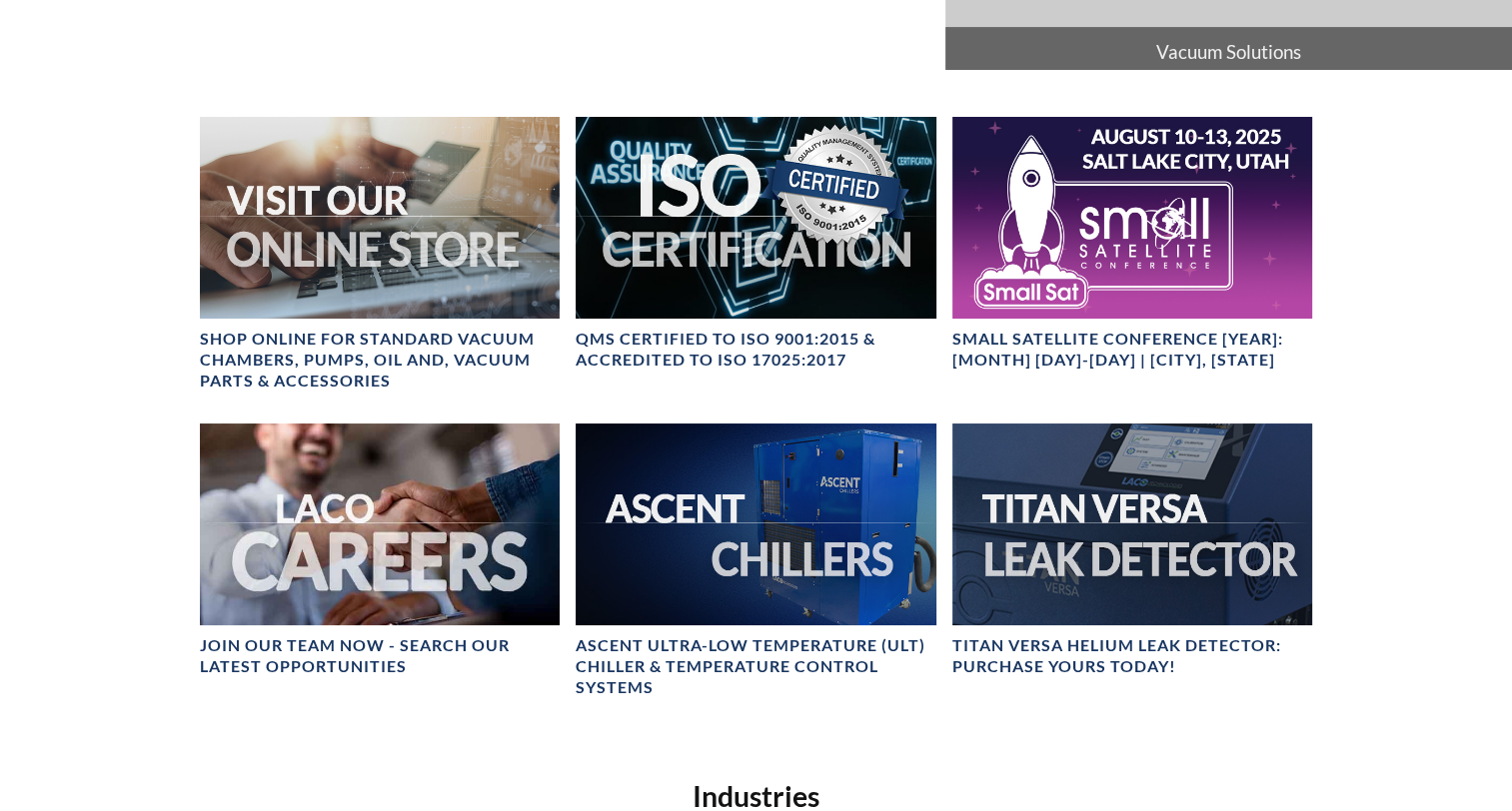 scroll, scrollTop: 0, scrollLeft: 0, axis: both 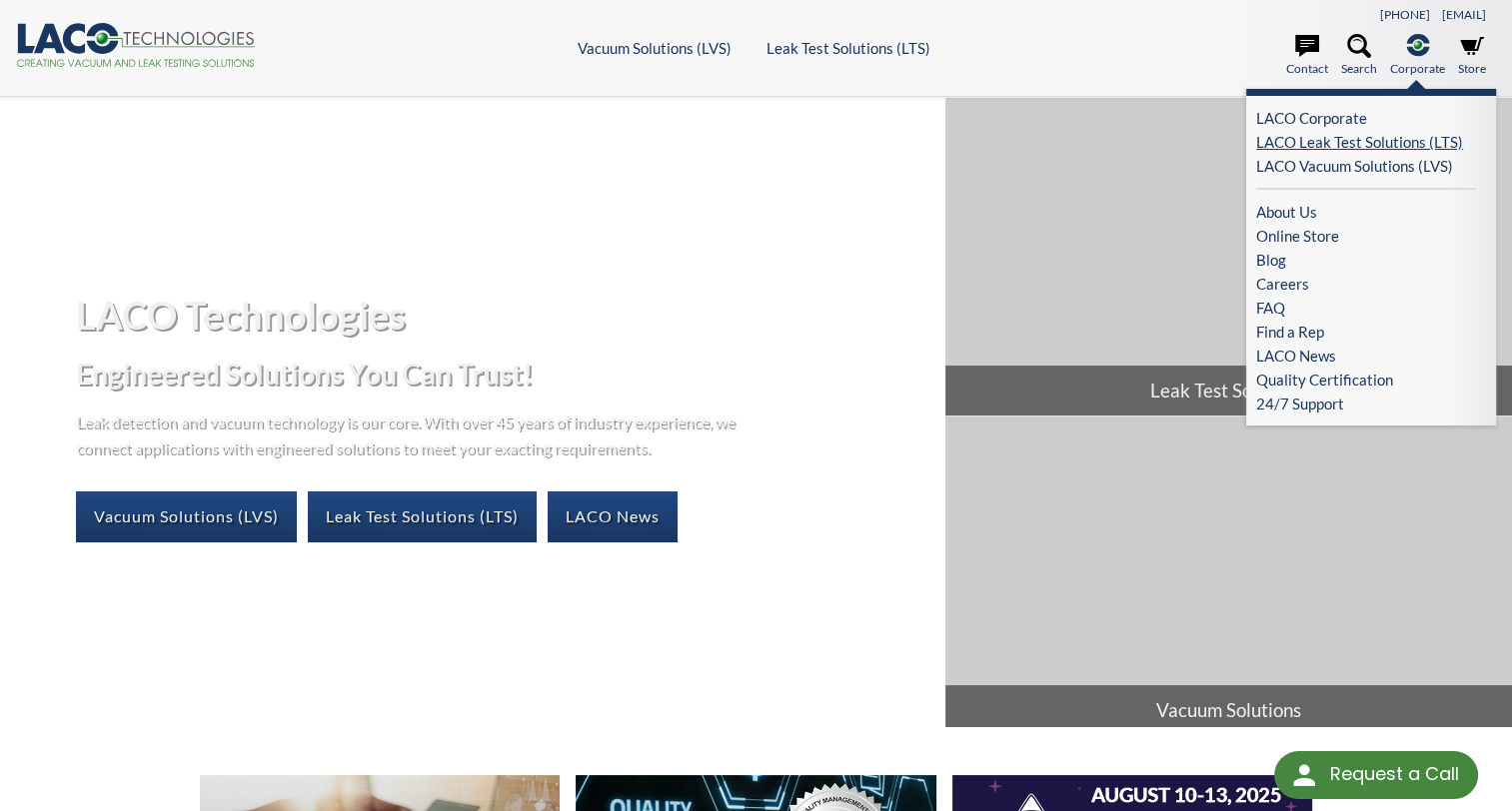 click on "LACO Leak Test Solutions (LTS)" at bounding box center (1366, 142) 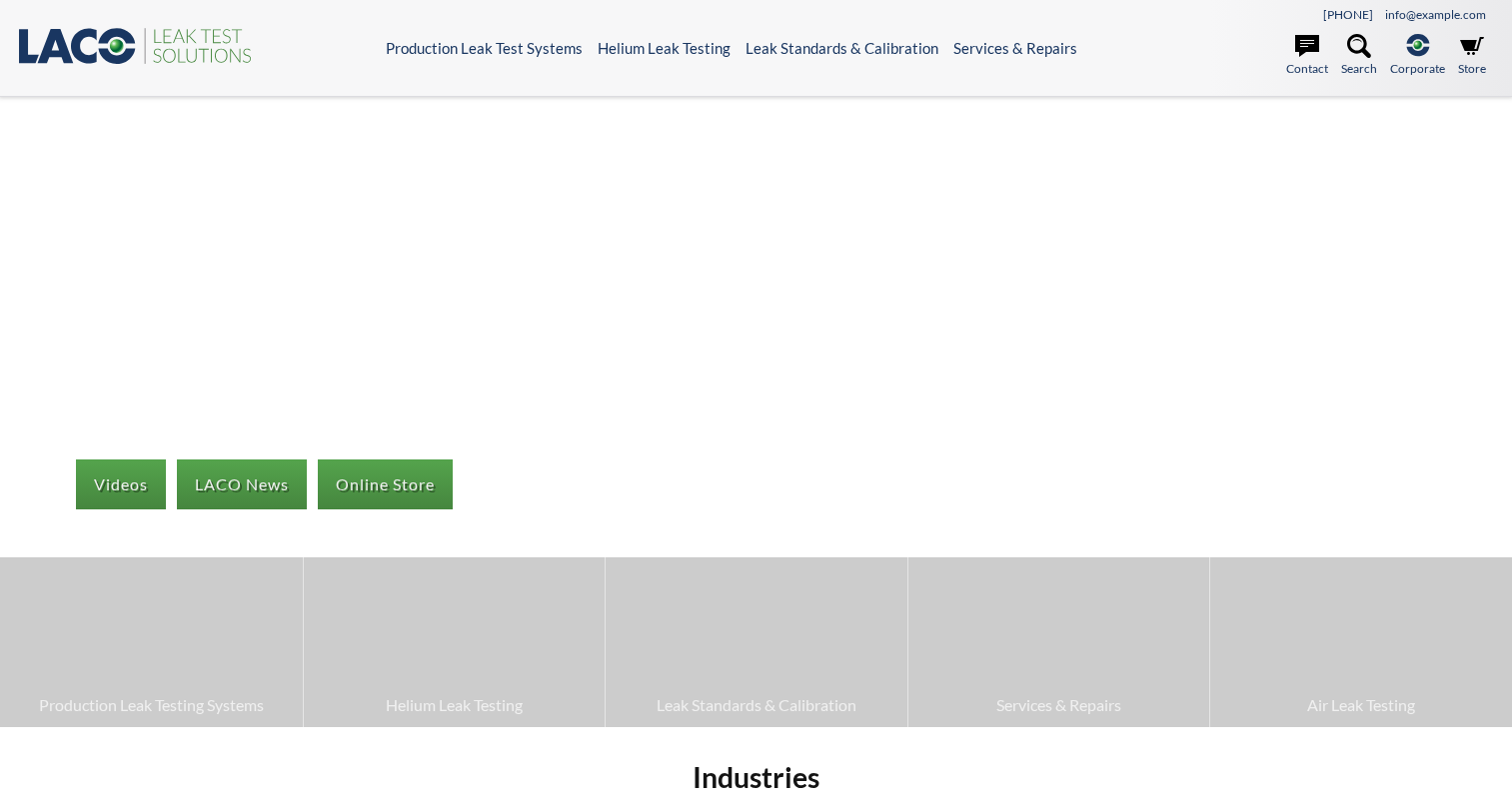 scroll, scrollTop: 0, scrollLeft: 0, axis: both 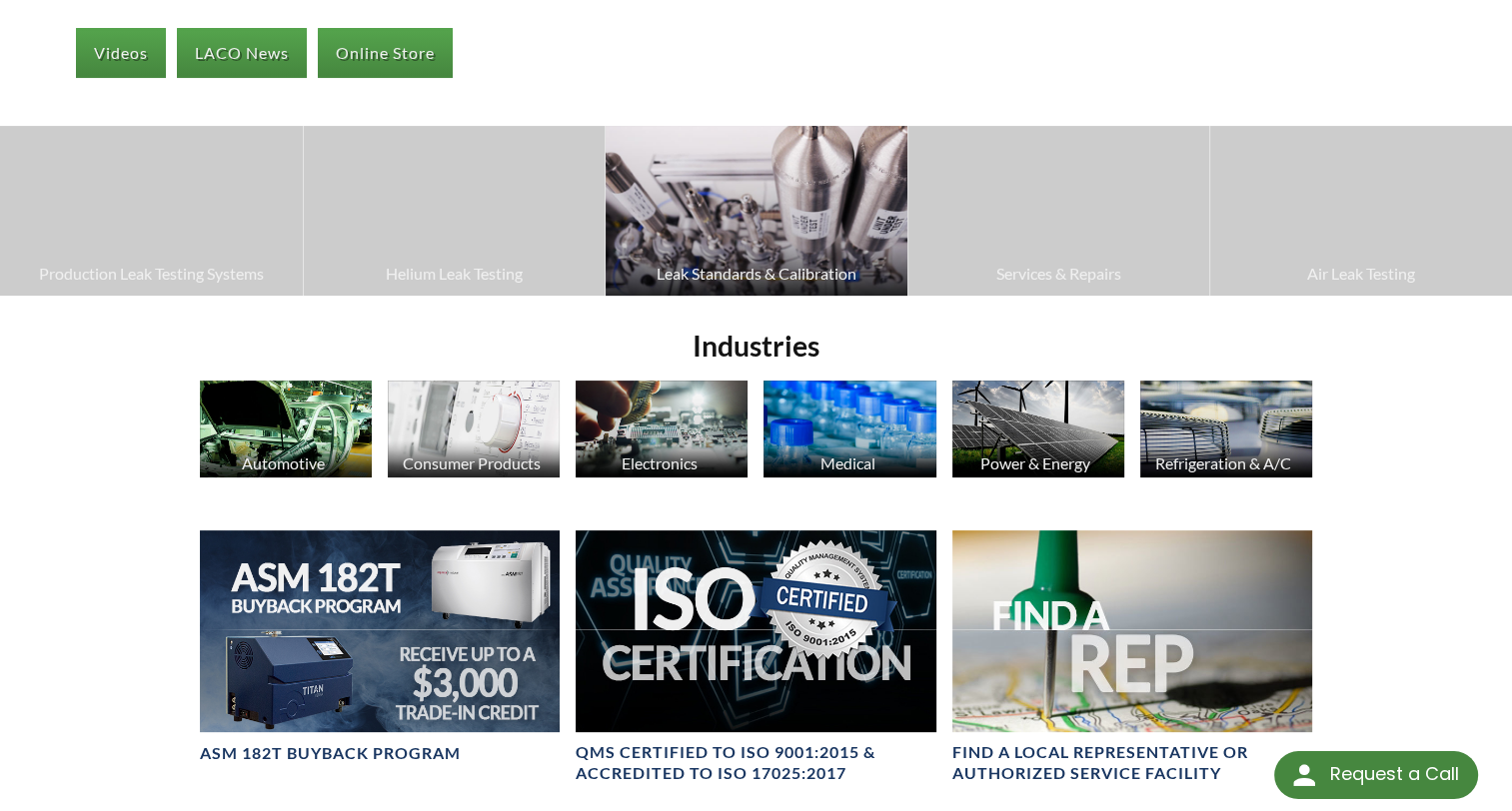 click at bounding box center (756, 210) 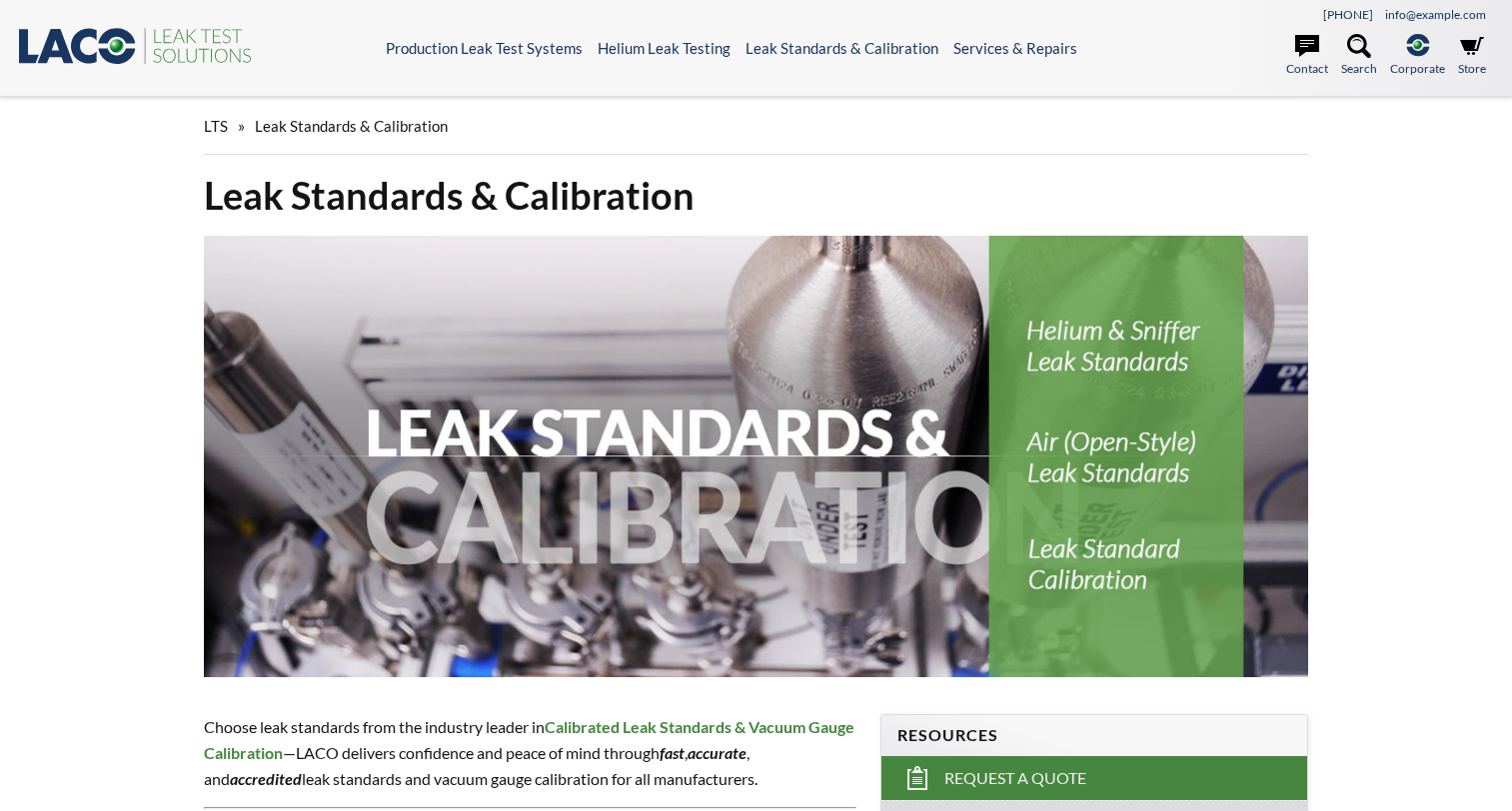 scroll, scrollTop: 0, scrollLeft: 0, axis: both 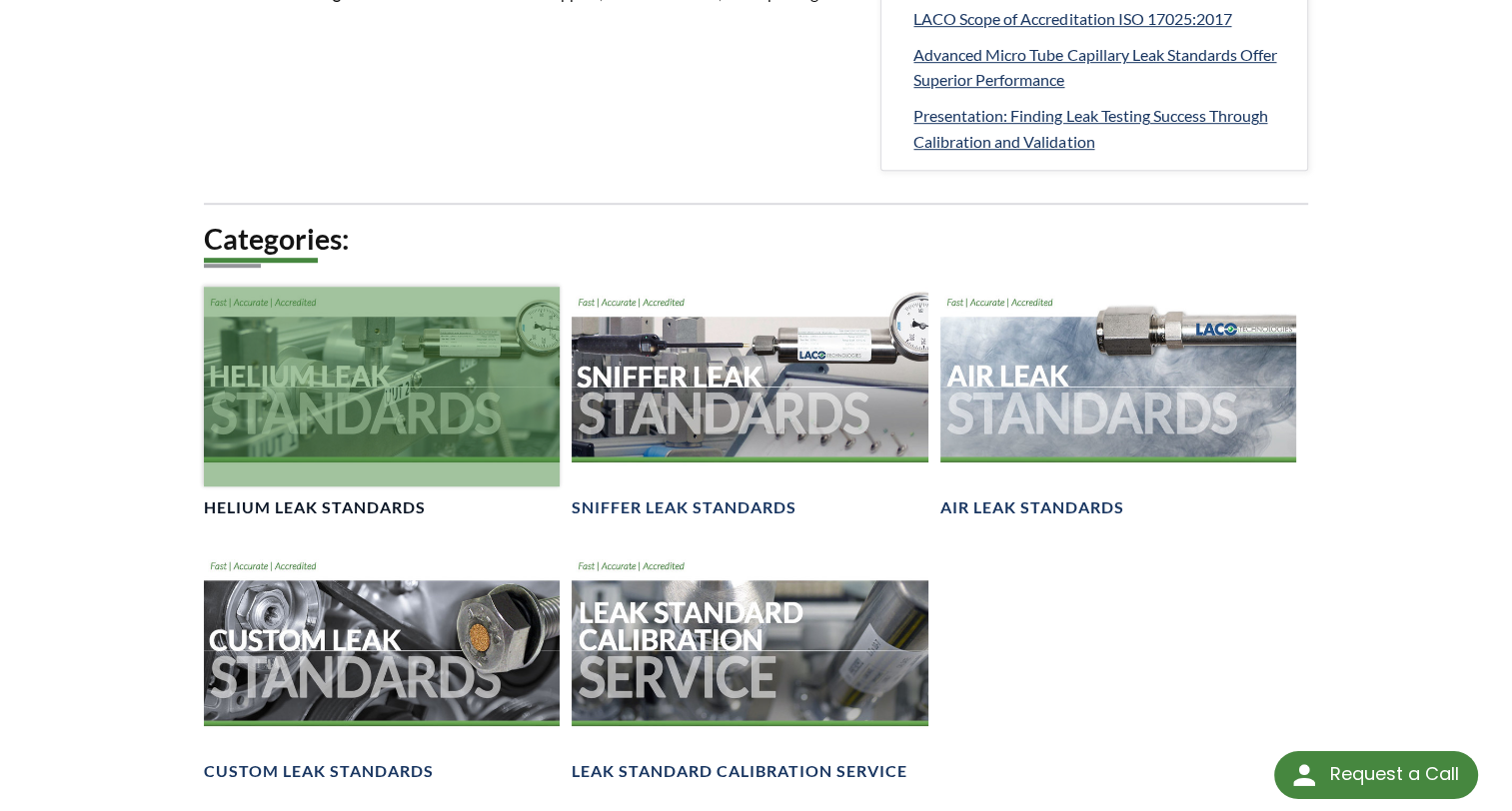 click at bounding box center [382, 387] 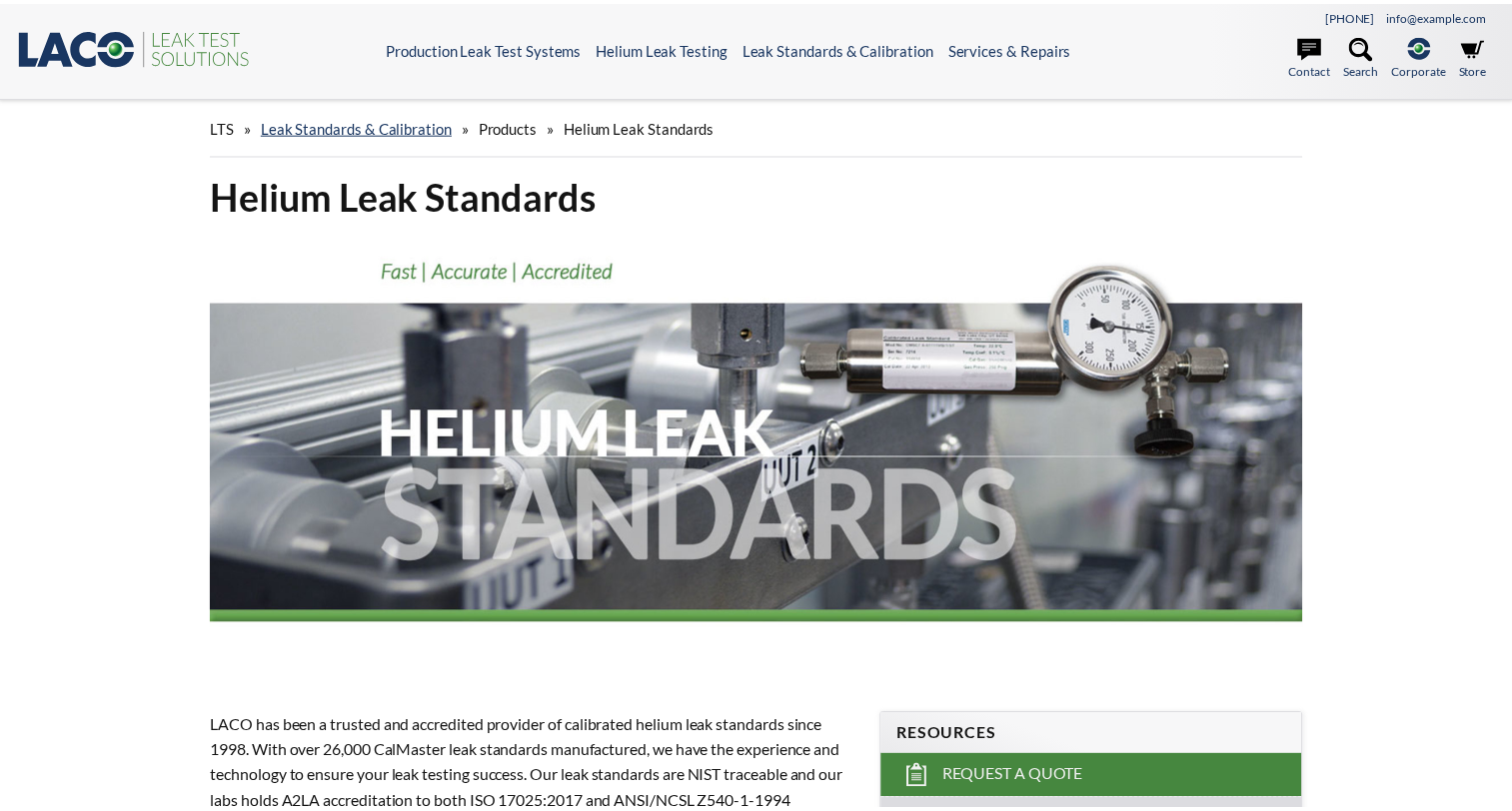 scroll, scrollTop: 0, scrollLeft: 0, axis: both 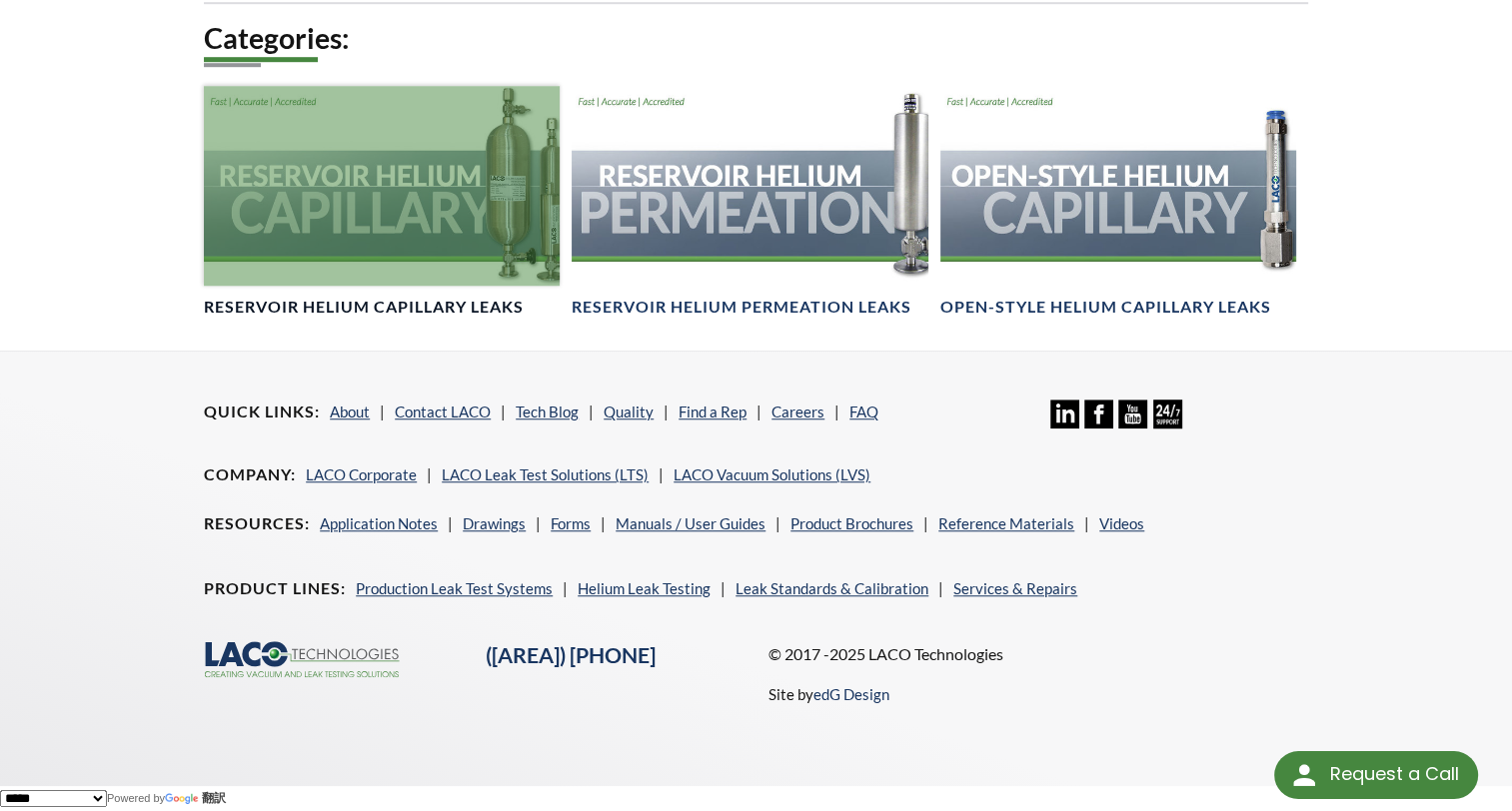 click at bounding box center [382, 186] 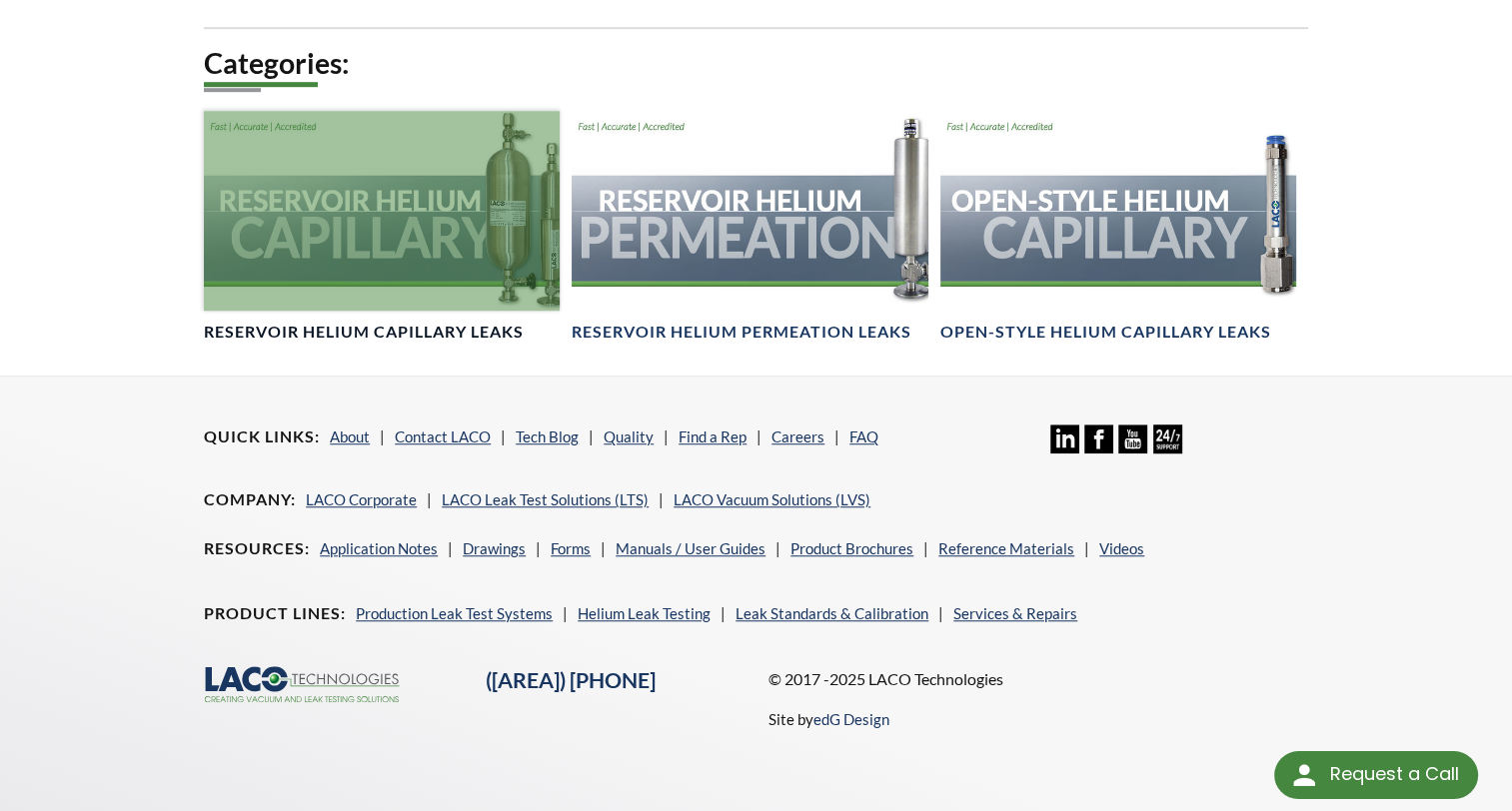 scroll, scrollTop: 1378, scrollLeft: 0, axis: vertical 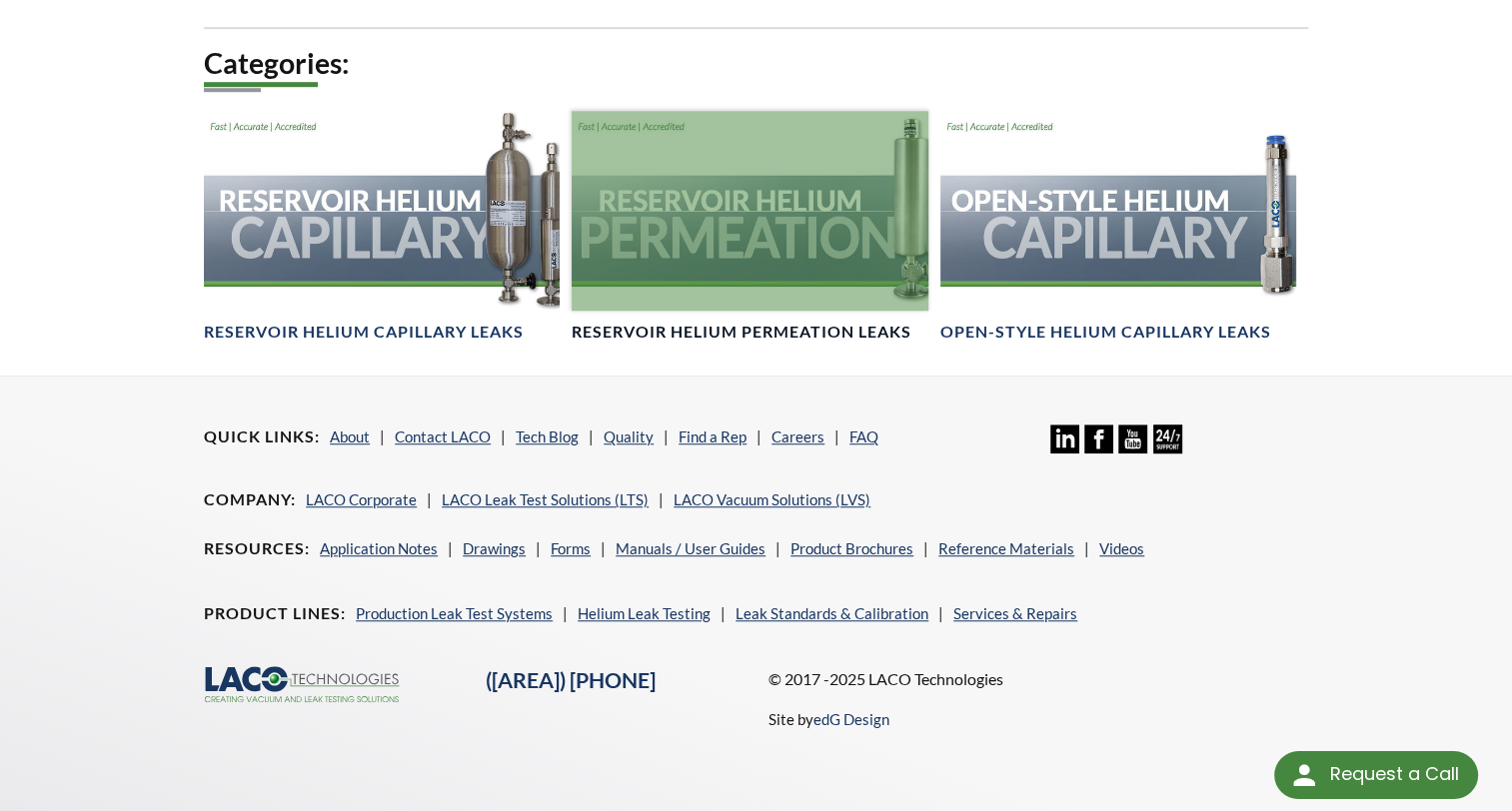 click at bounding box center [750, 211] 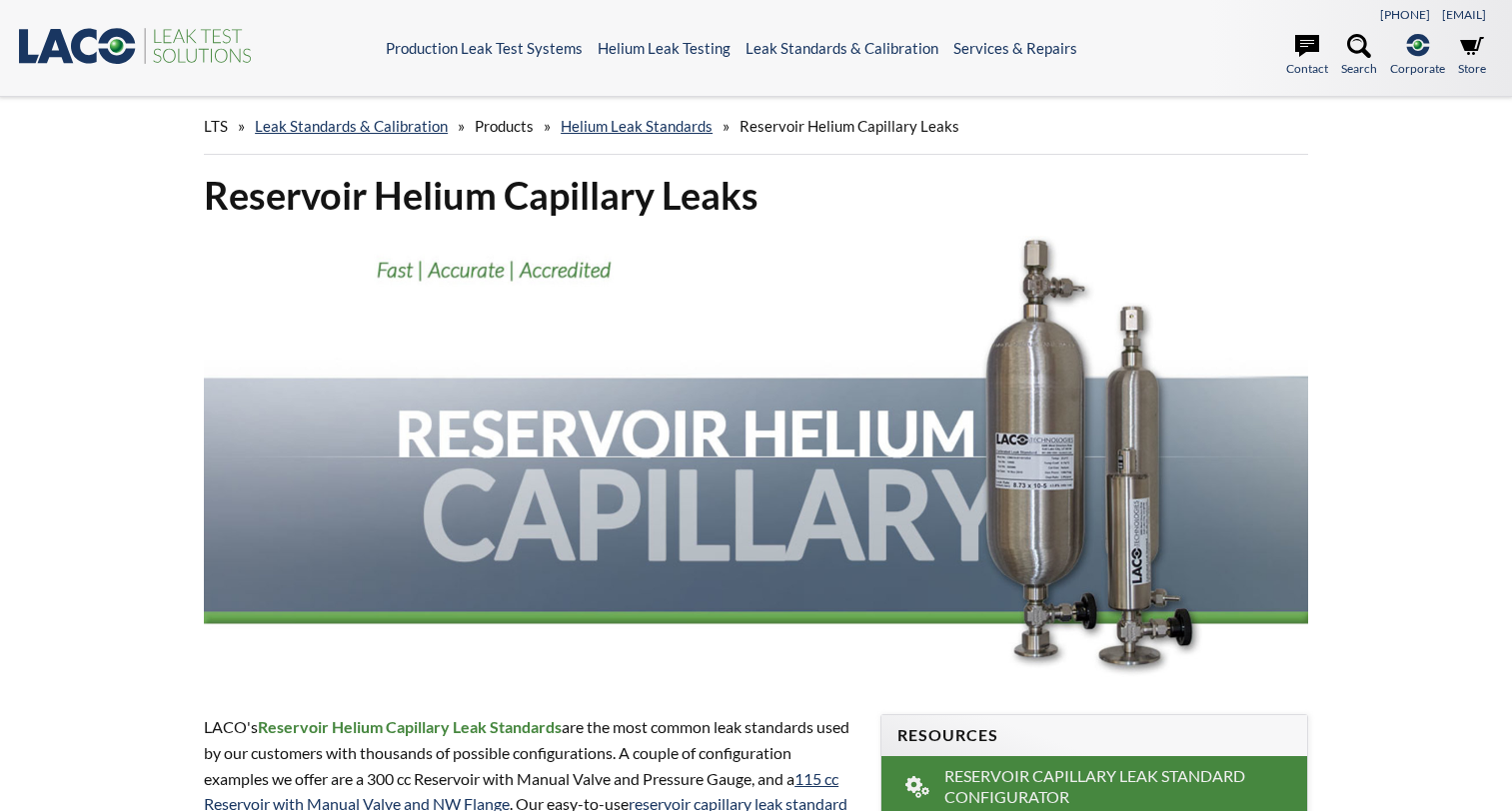 scroll, scrollTop: 0, scrollLeft: 0, axis: both 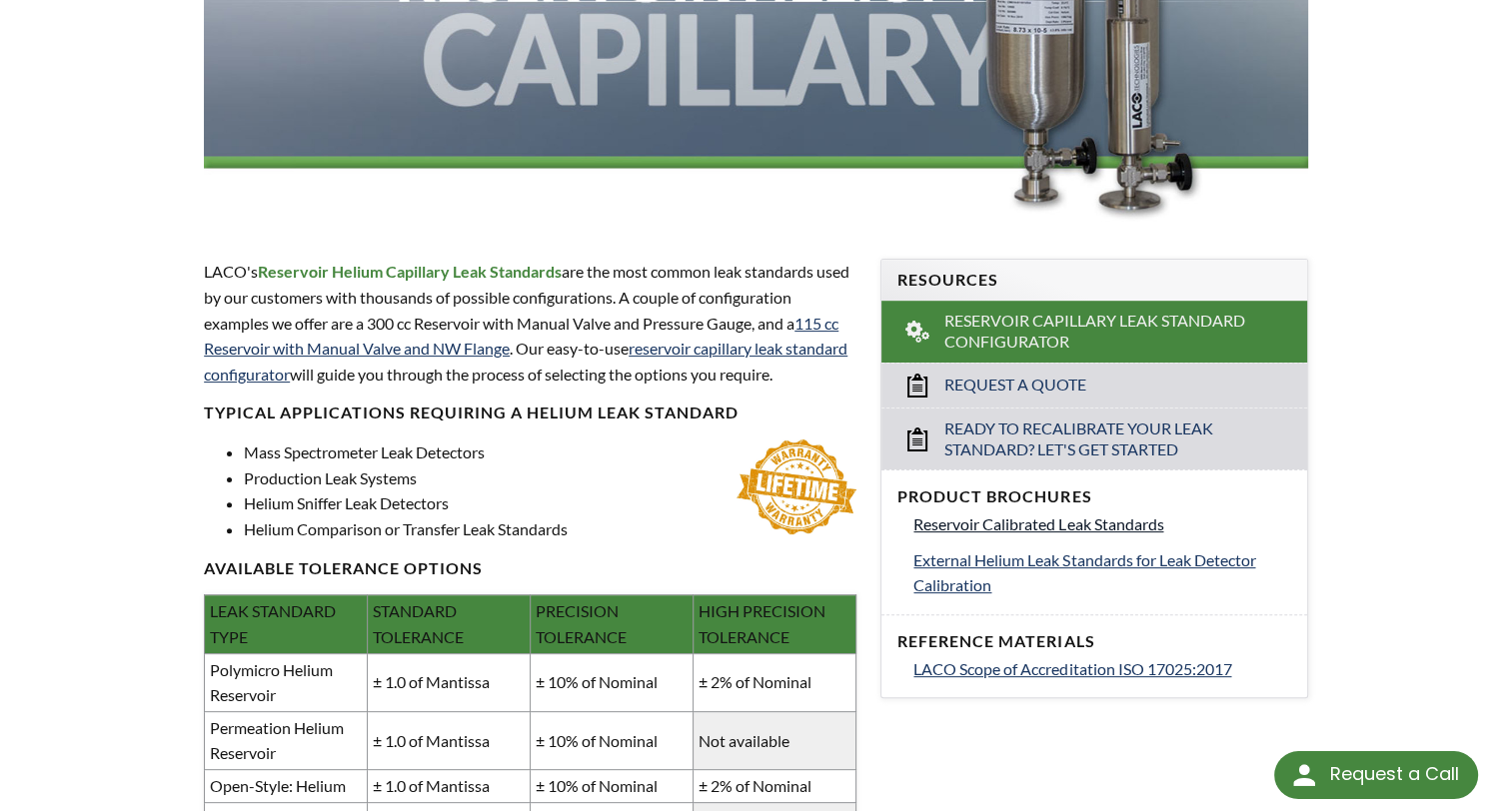click on "Reservoir Calibrated Leak Standards" at bounding box center (1038, 523) 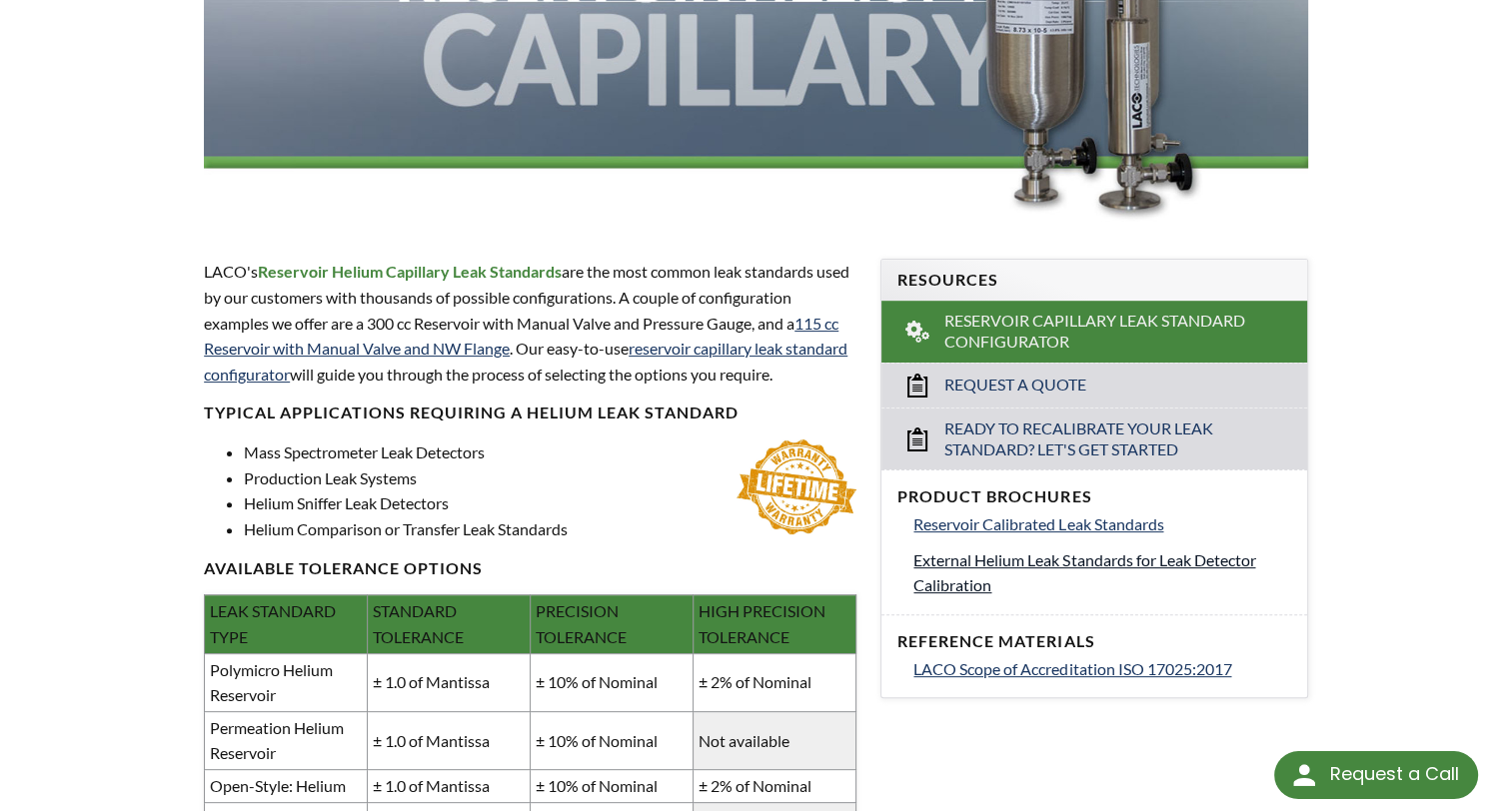 click on "External Helium Leak Standards for Leak Detector Calibration" at bounding box center [1084, 572] 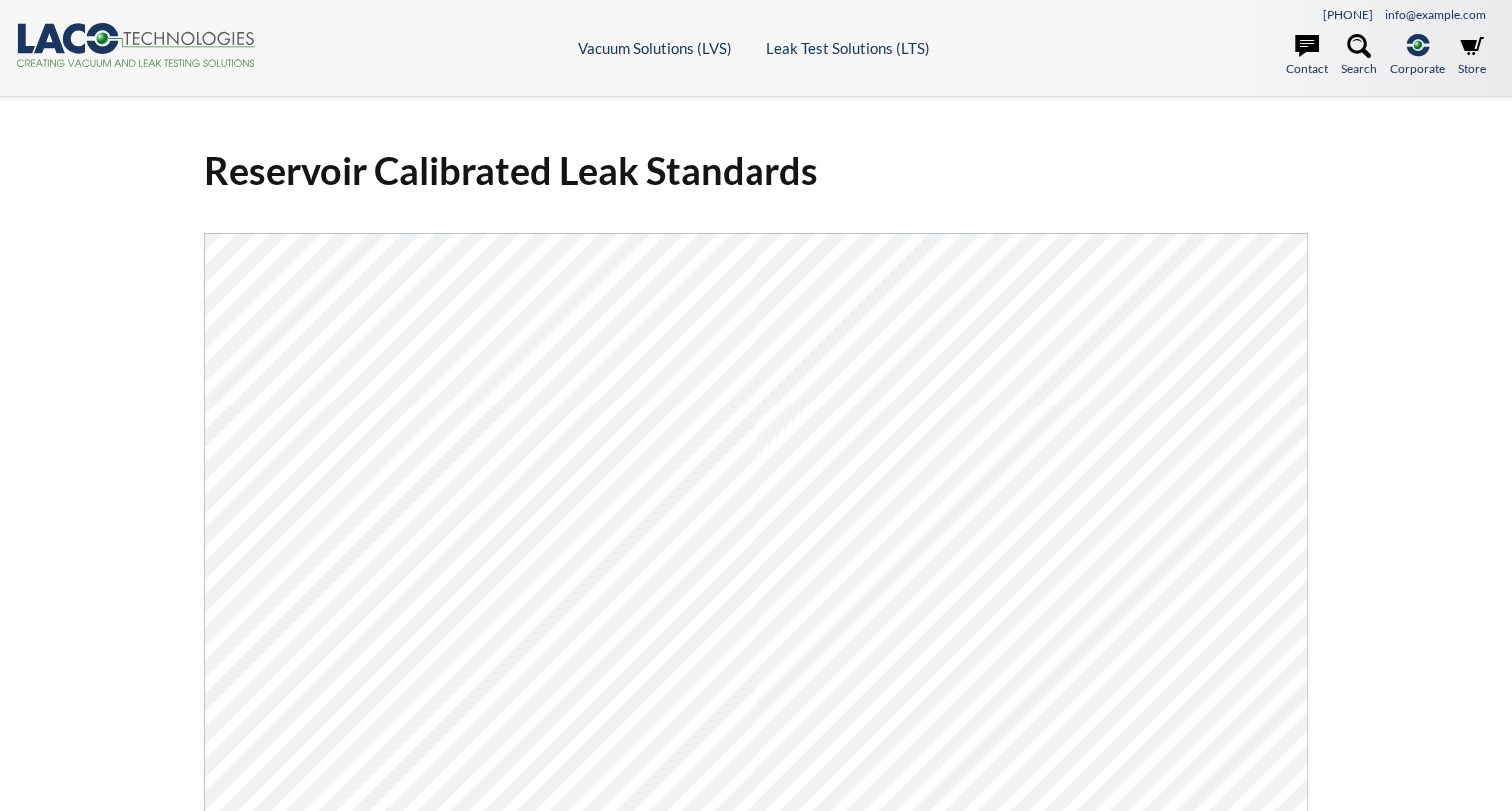 scroll, scrollTop: 0, scrollLeft: 0, axis: both 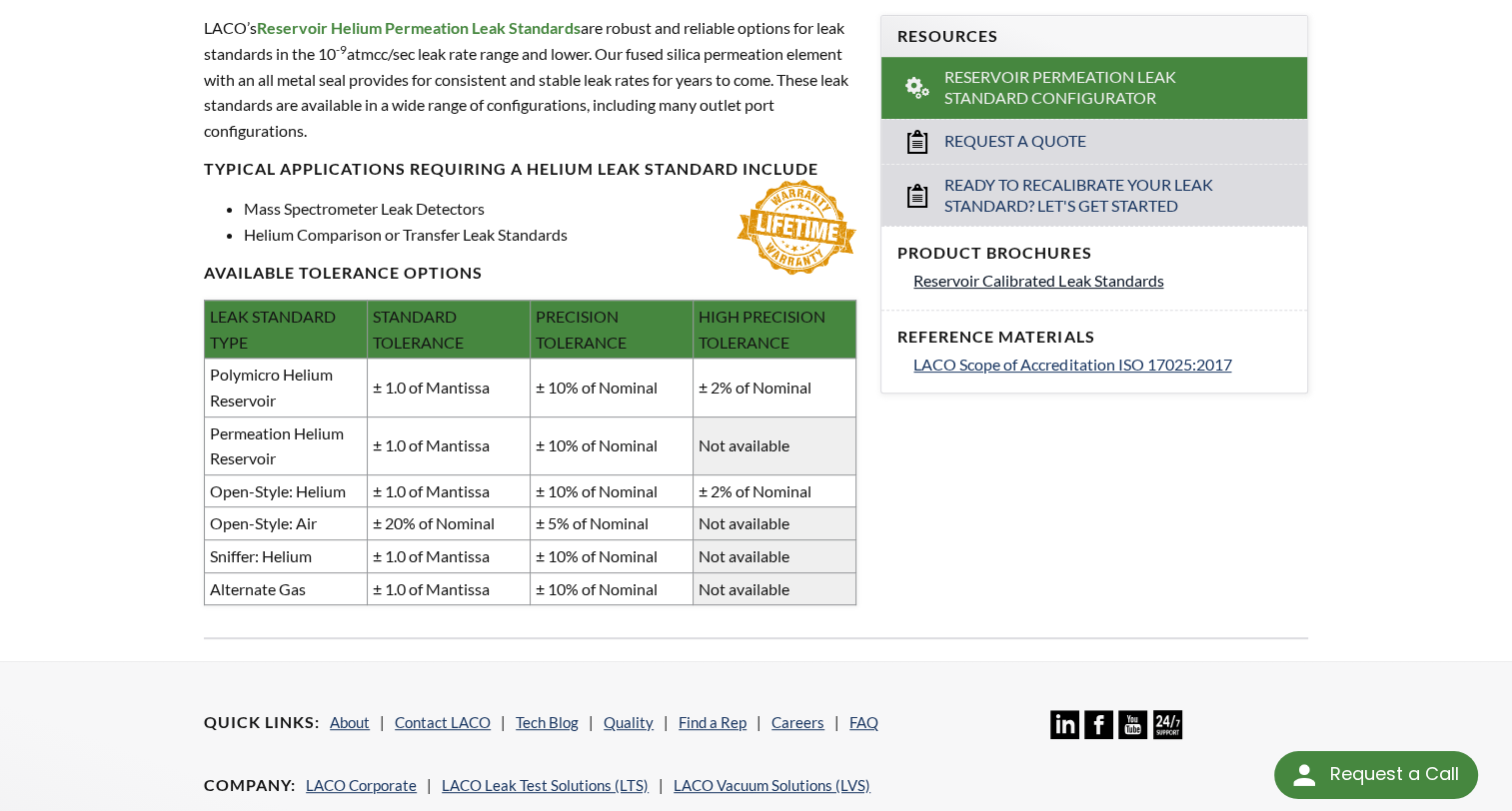 click on "Reservoir Calibrated Leak Standards" at bounding box center [1038, 280] 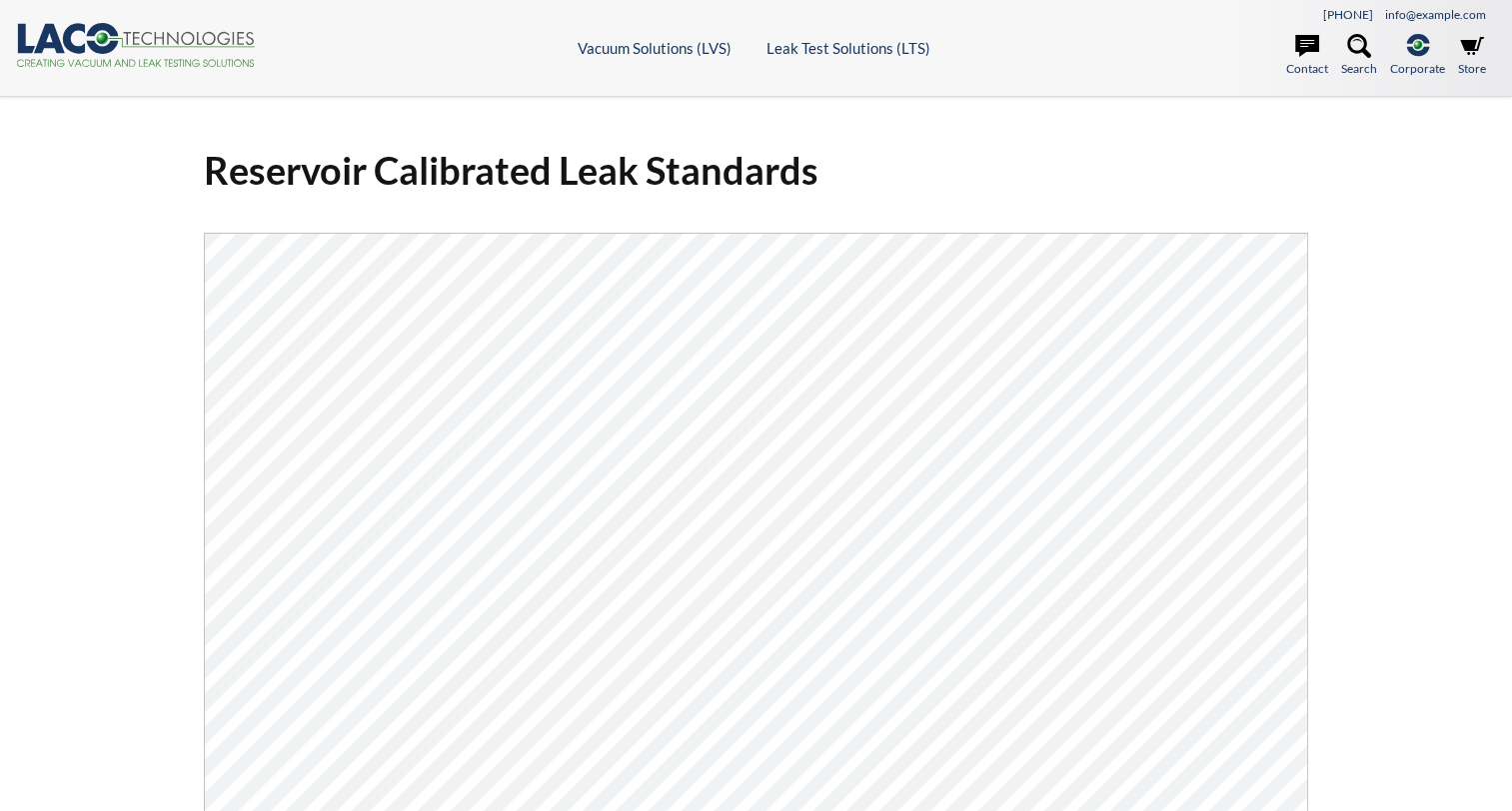 scroll, scrollTop: 0, scrollLeft: 0, axis: both 